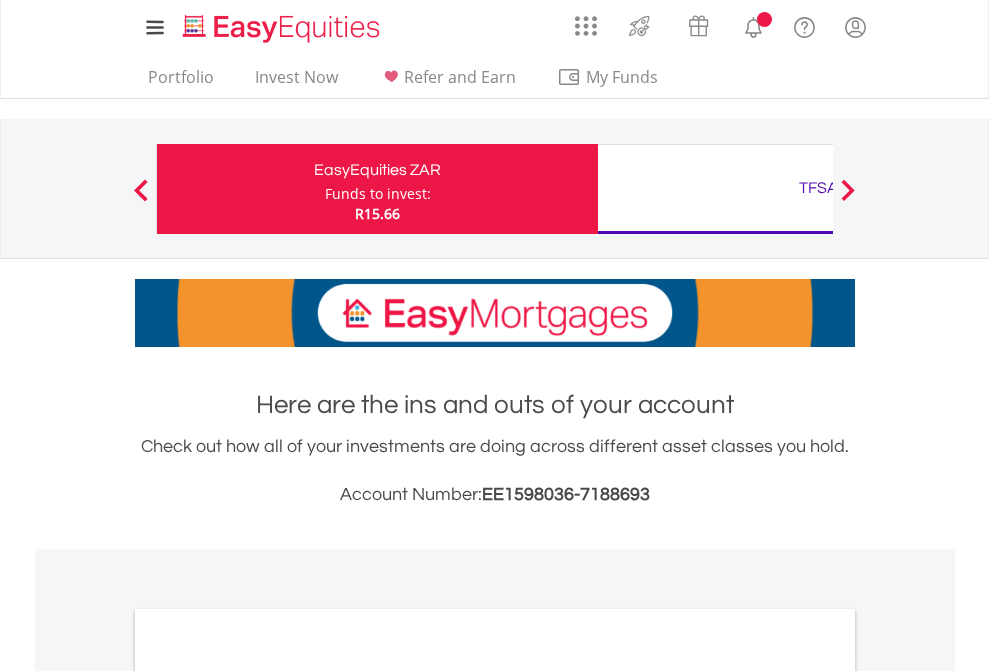 scroll, scrollTop: 0, scrollLeft: 0, axis: both 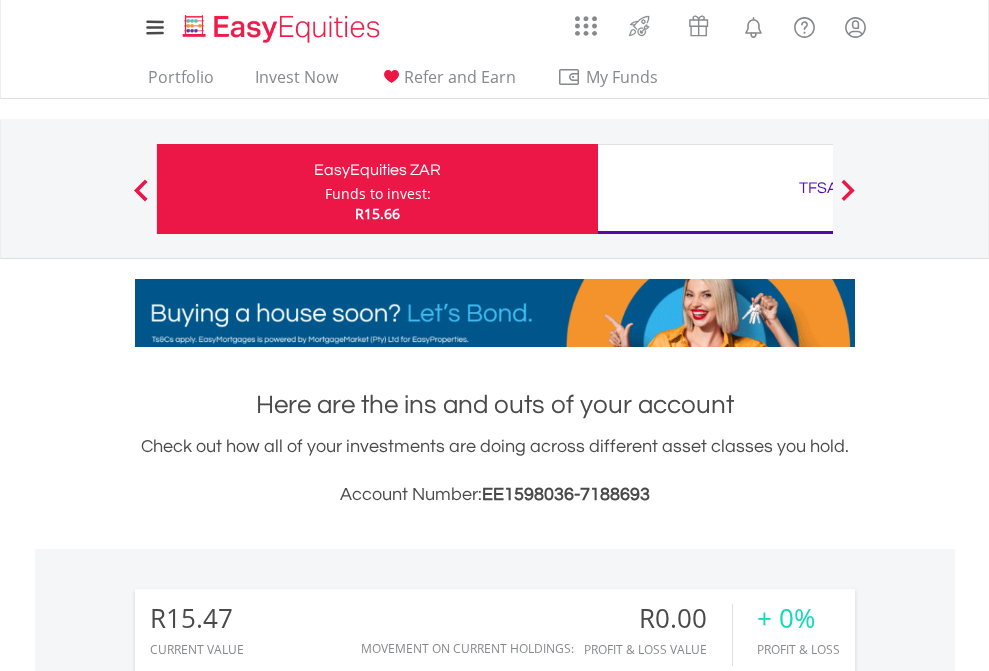 click on "Funds to invest:" at bounding box center [378, 194] 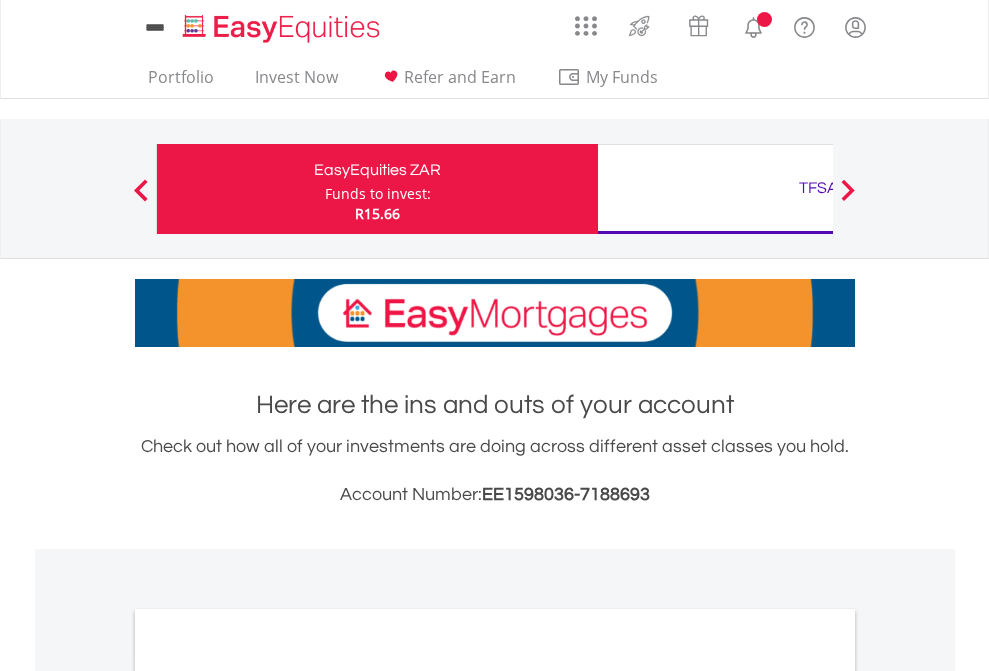 scroll, scrollTop: 0, scrollLeft: 0, axis: both 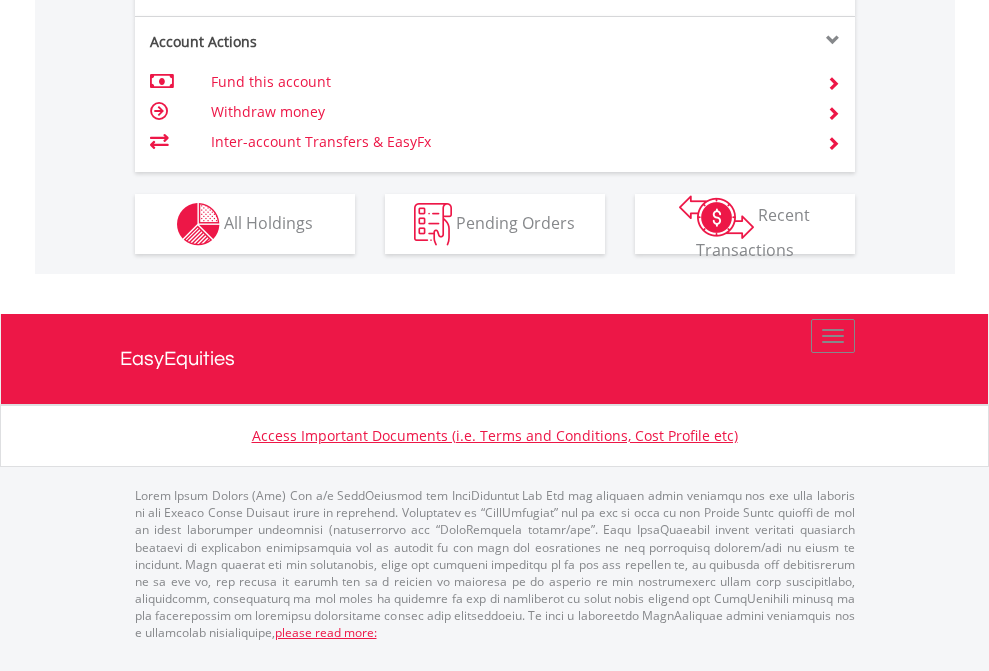 click on "Investment types" at bounding box center (706, -337) 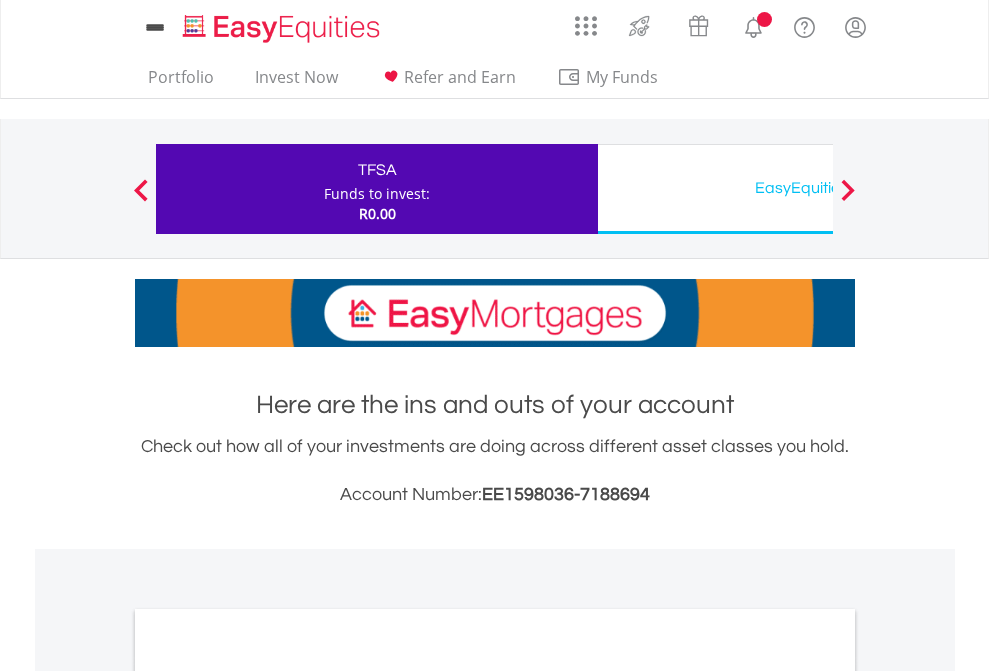 scroll, scrollTop: 0, scrollLeft: 0, axis: both 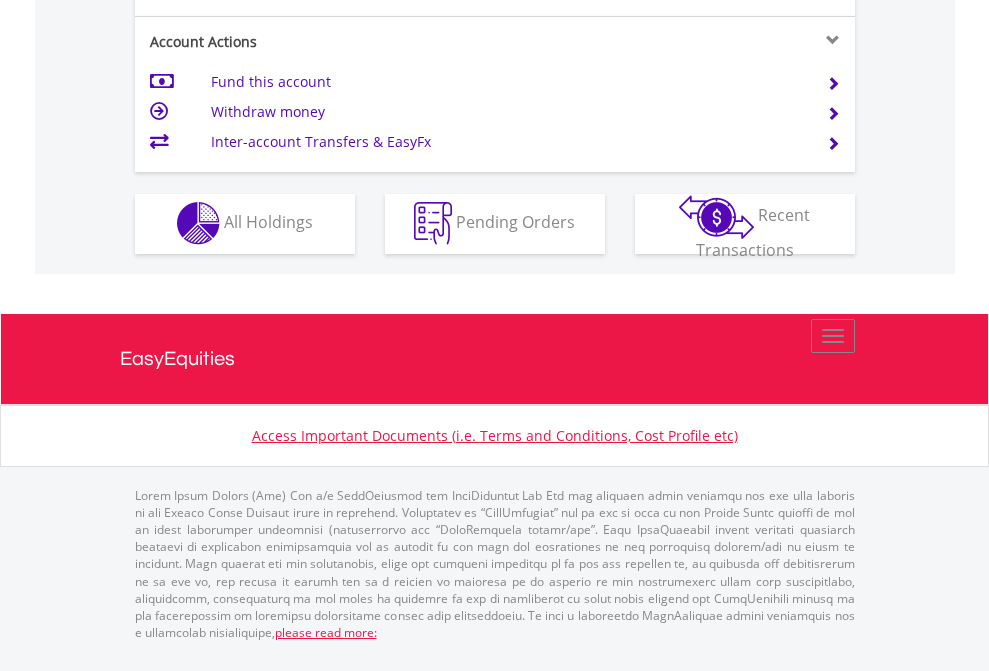 click on "Investment types" at bounding box center (706, -353) 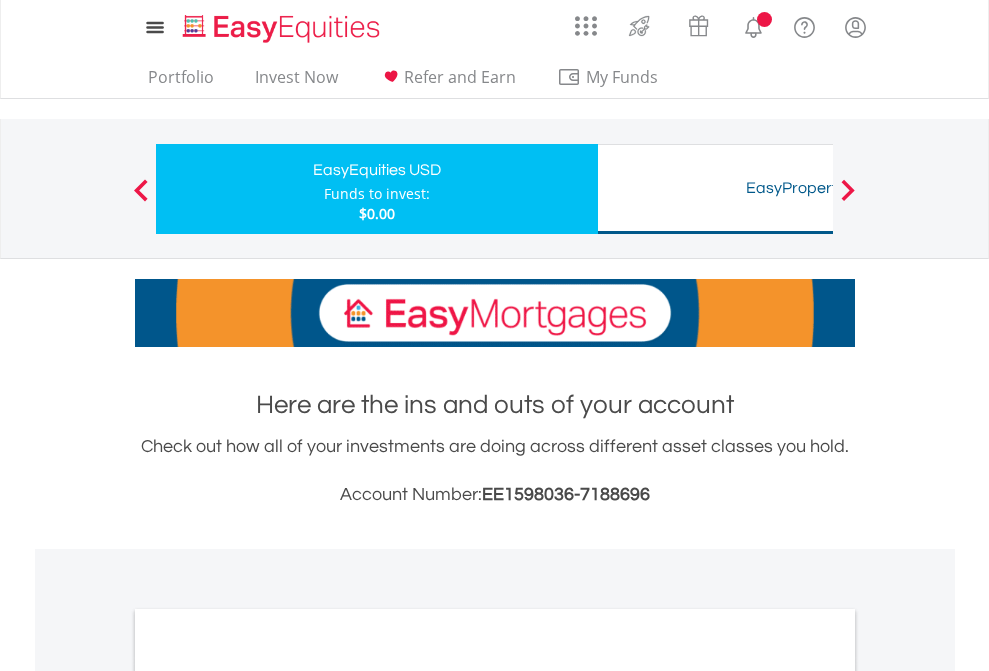 scroll, scrollTop: 0, scrollLeft: 0, axis: both 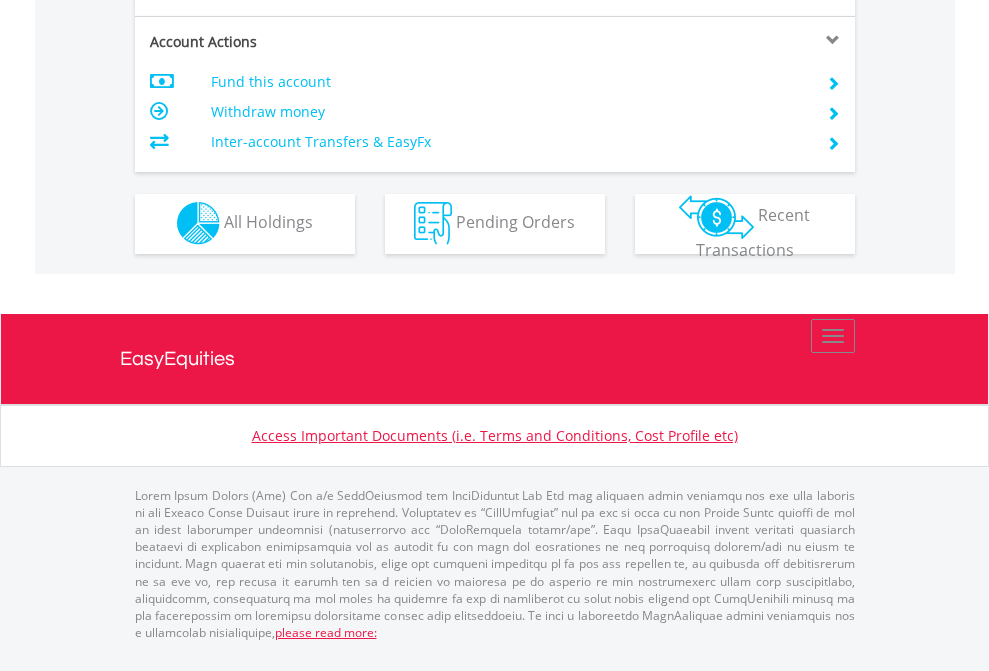 click on "Investment types" at bounding box center [706, -353] 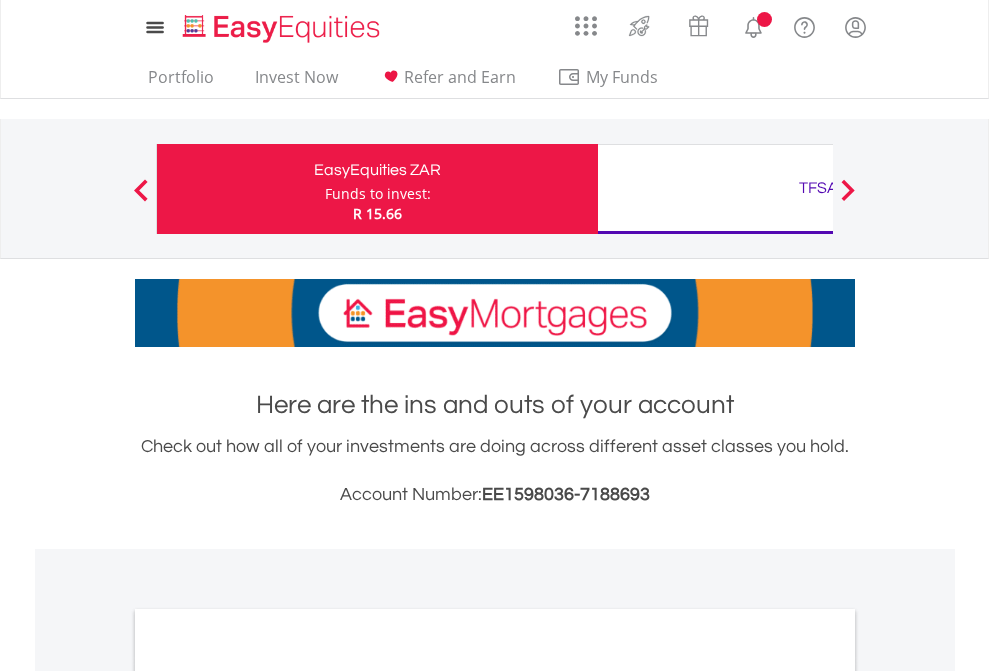 scroll, scrollTop: 0, scrollLeft: 0, axis: both 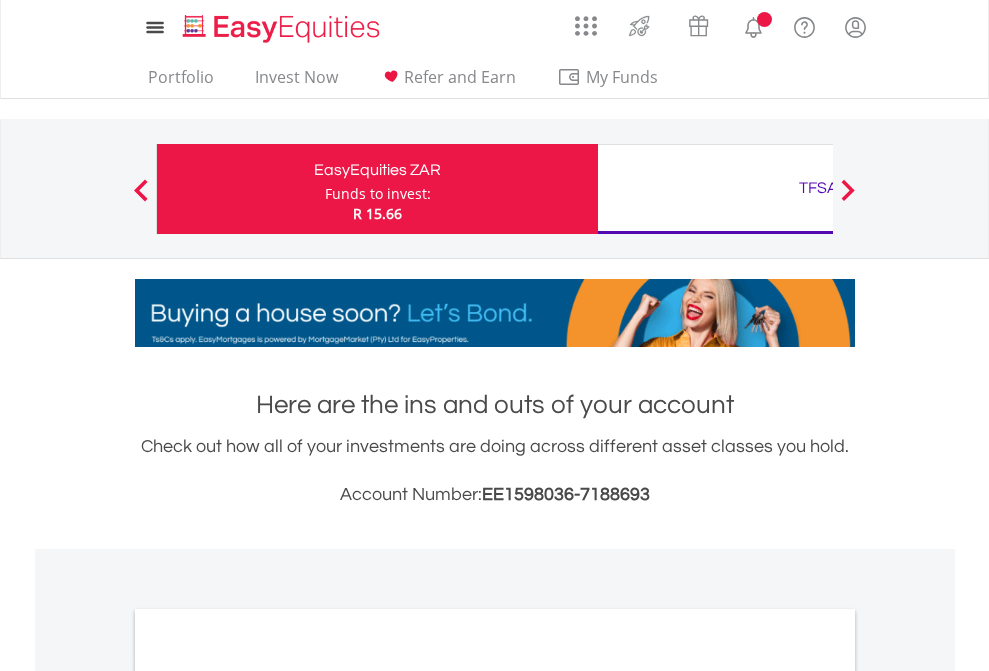 click on "All Holdings" at bounding box center [268, 1096] 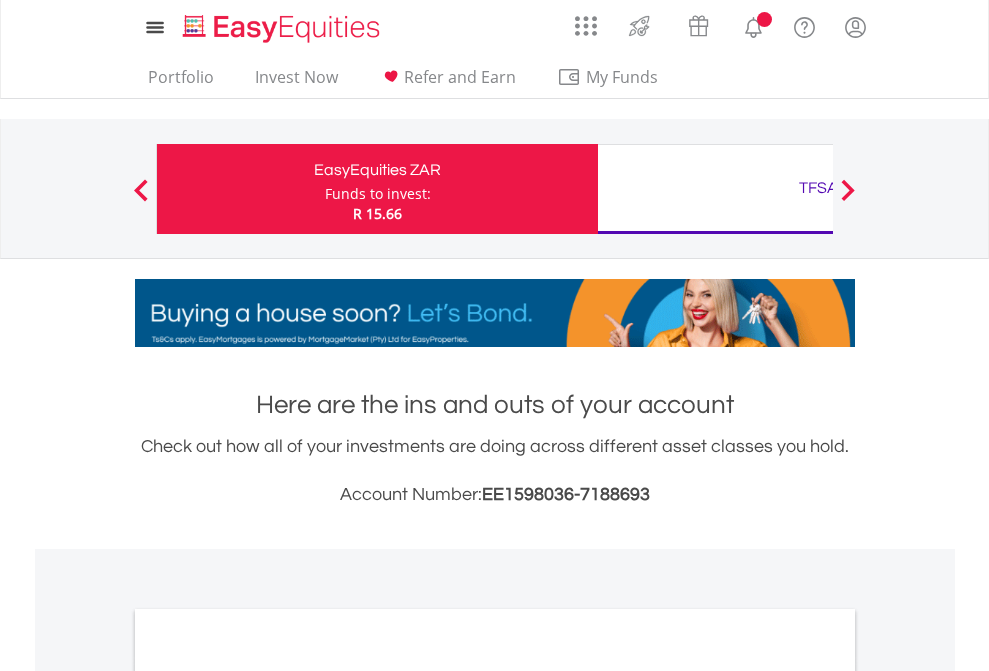 scroll, scrollTop: 1202, scrollLeft: 0, axis: vertical 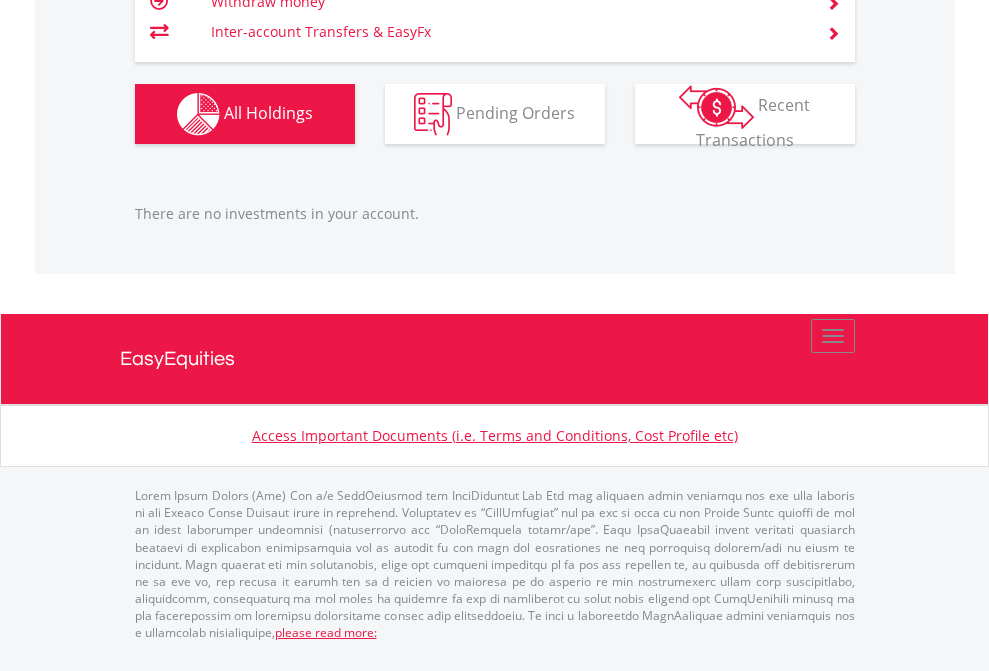 click on "TFSA" at bounding box center [818, -1166] 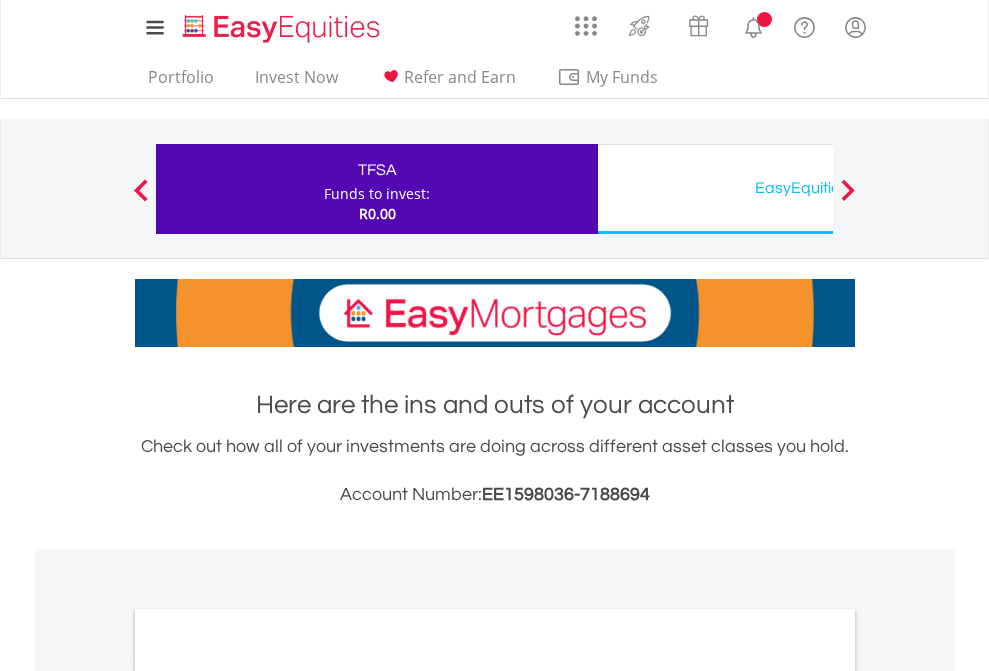 scroll, scrollTop: 0, scrollLeft: 0, axis: both 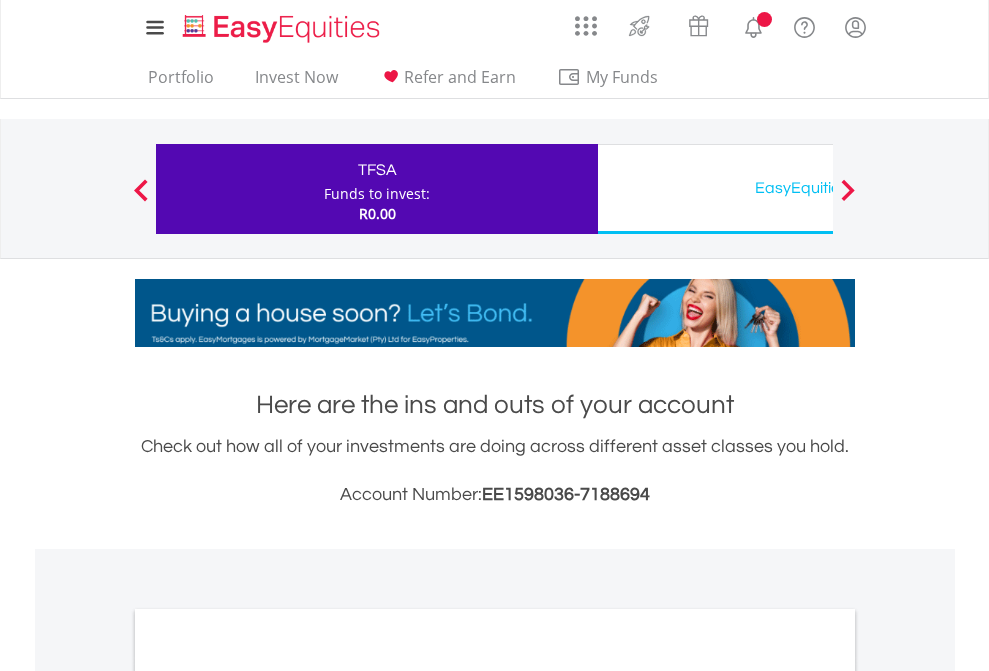 click on "All Holdings" at bounding box center (268, 1096) 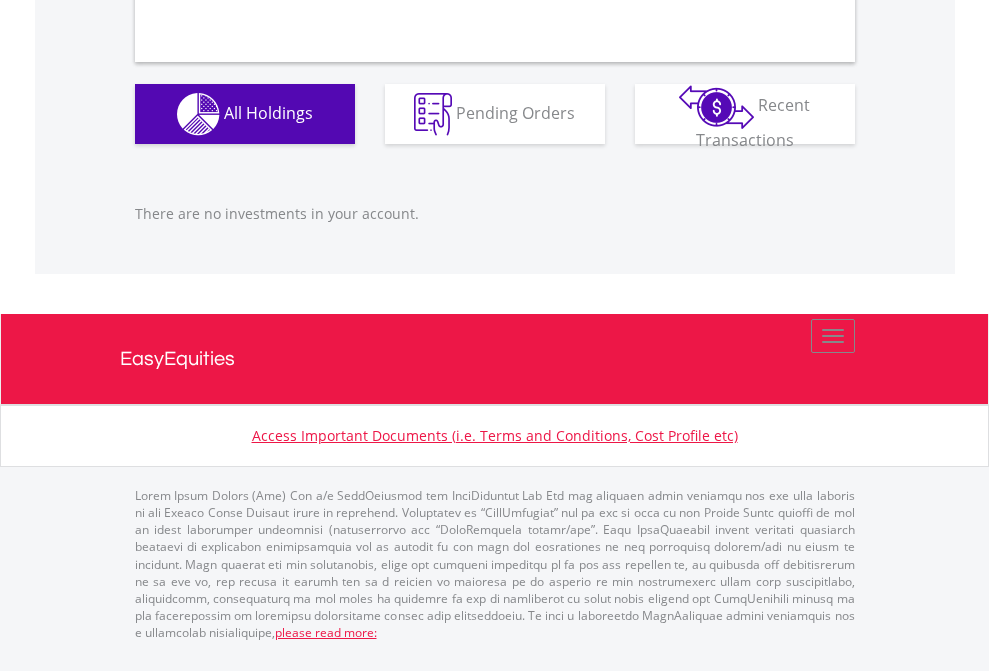 scroll, scrollTop: 1980, scrollLeft: 0, axis: vertical 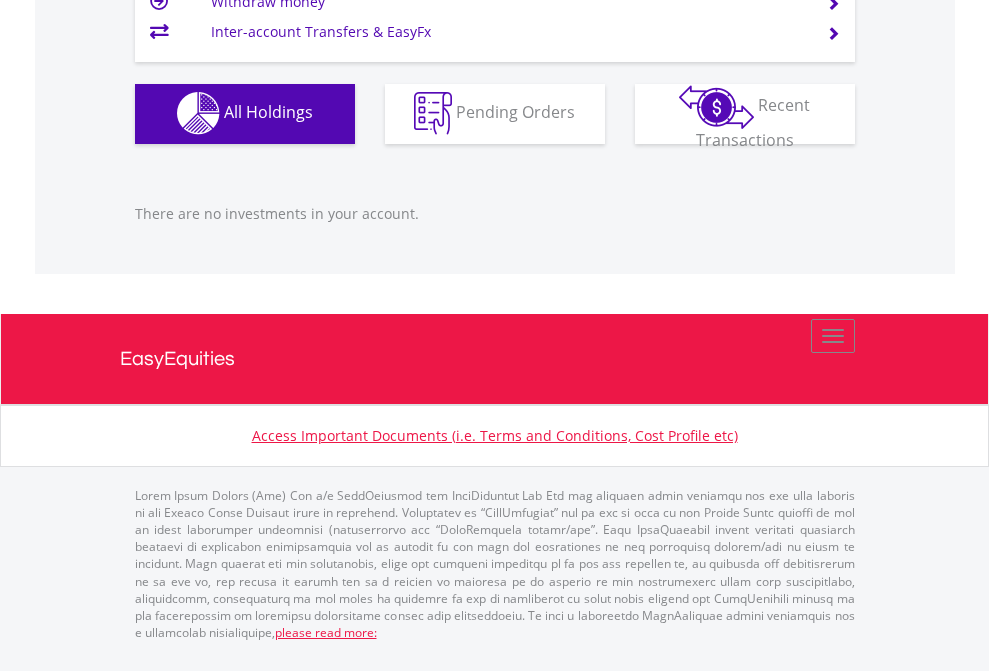 click on "EasyEquities USD" at bounding box center (818, -1142) 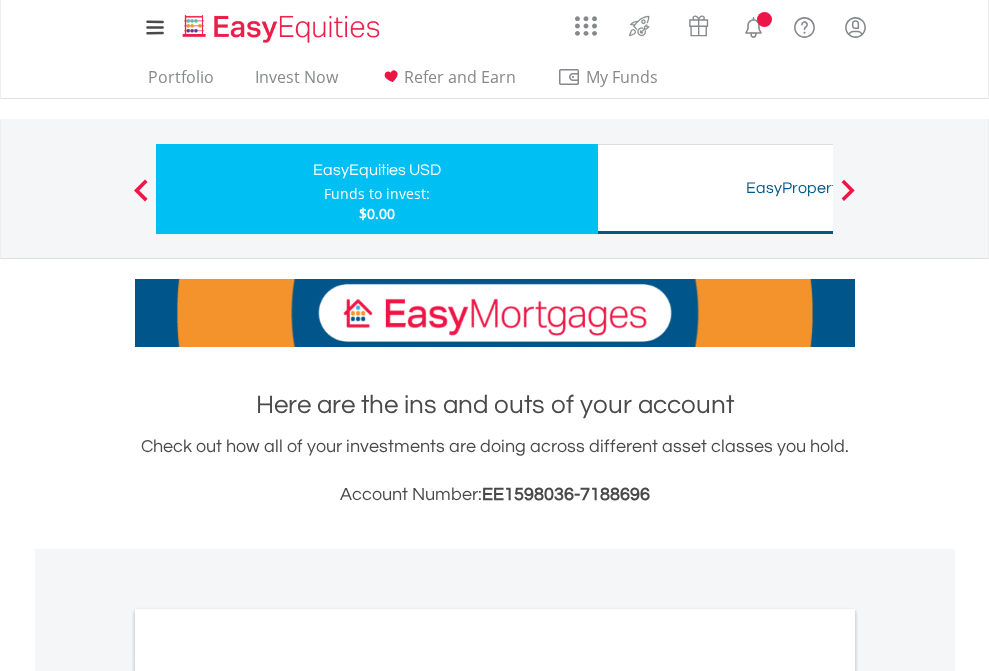 scroll, scrollTop: 1202, scrollLeft: 0, axis: vertical 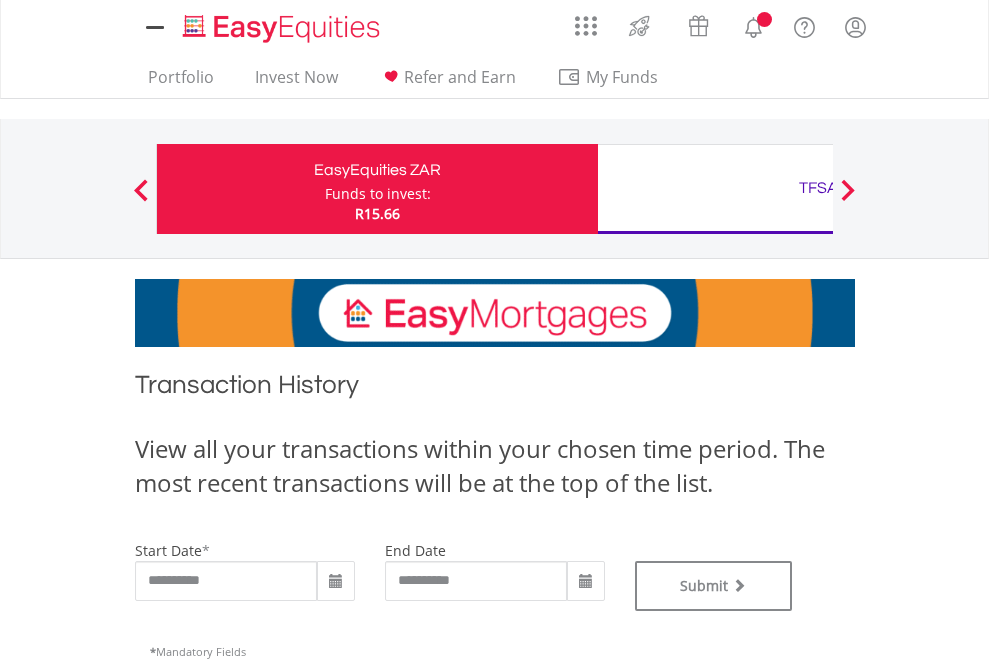 type on "**********" 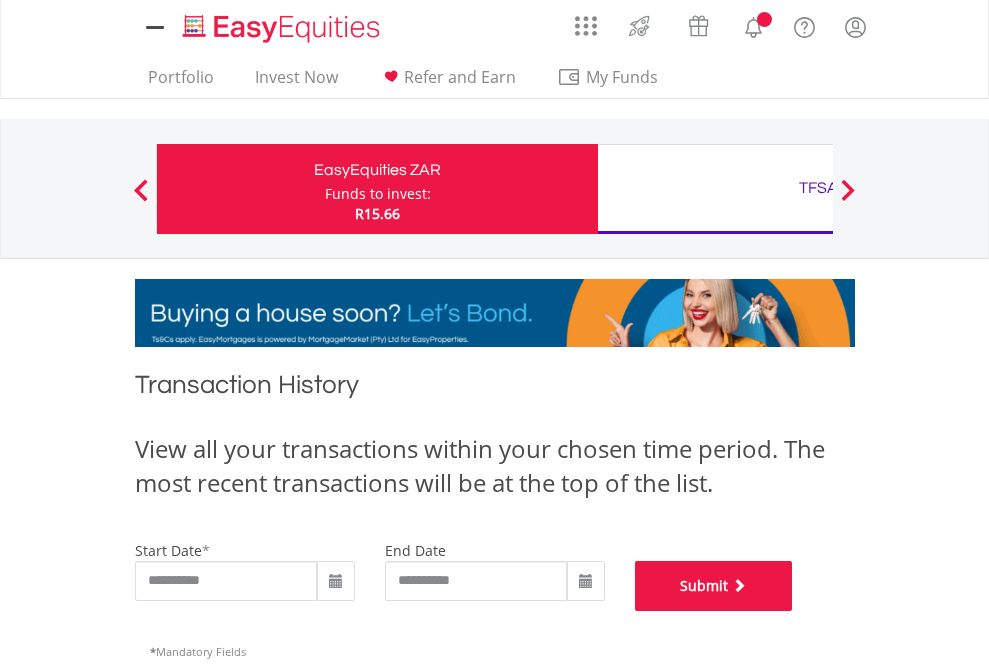 click on "Submit" at bounding box center [714, 586] 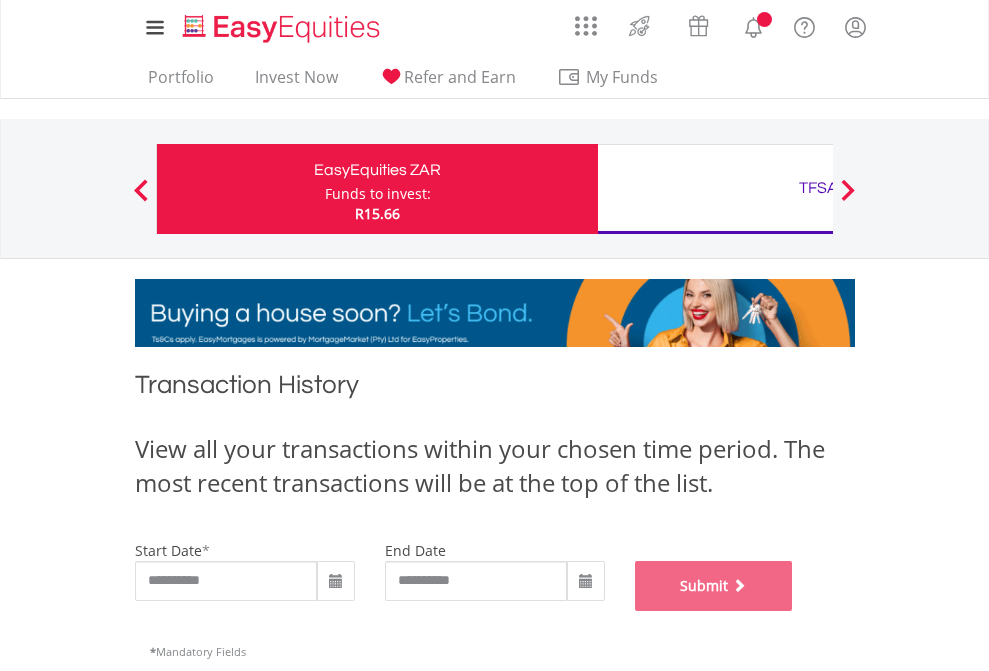 scroll, scrollTop: 811, scrollLeft: 0, axis: vertical 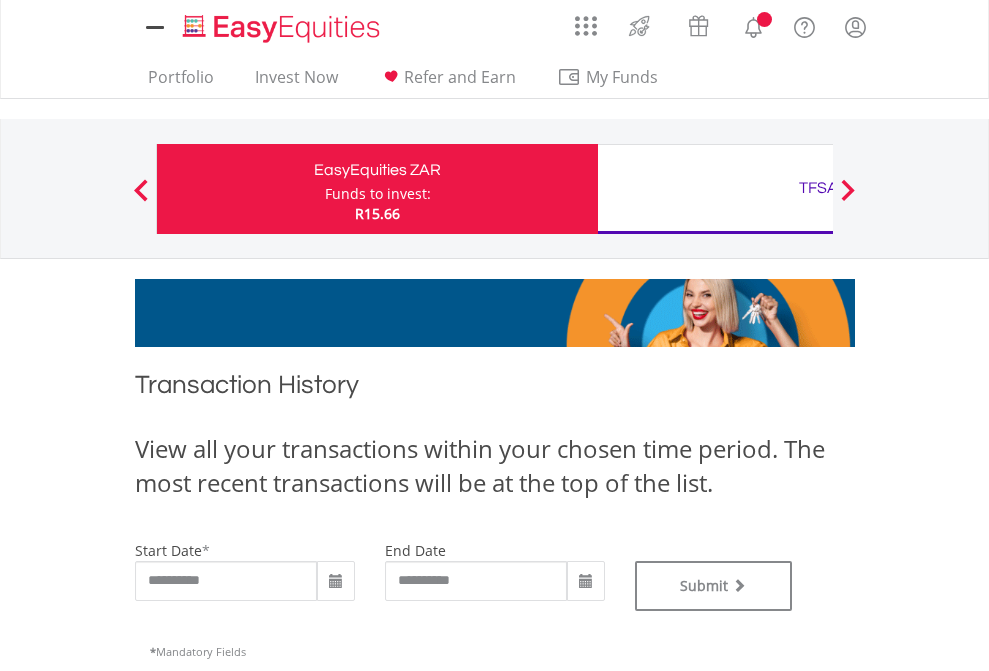 click on "TFSA" at bounding box center [818, 188] 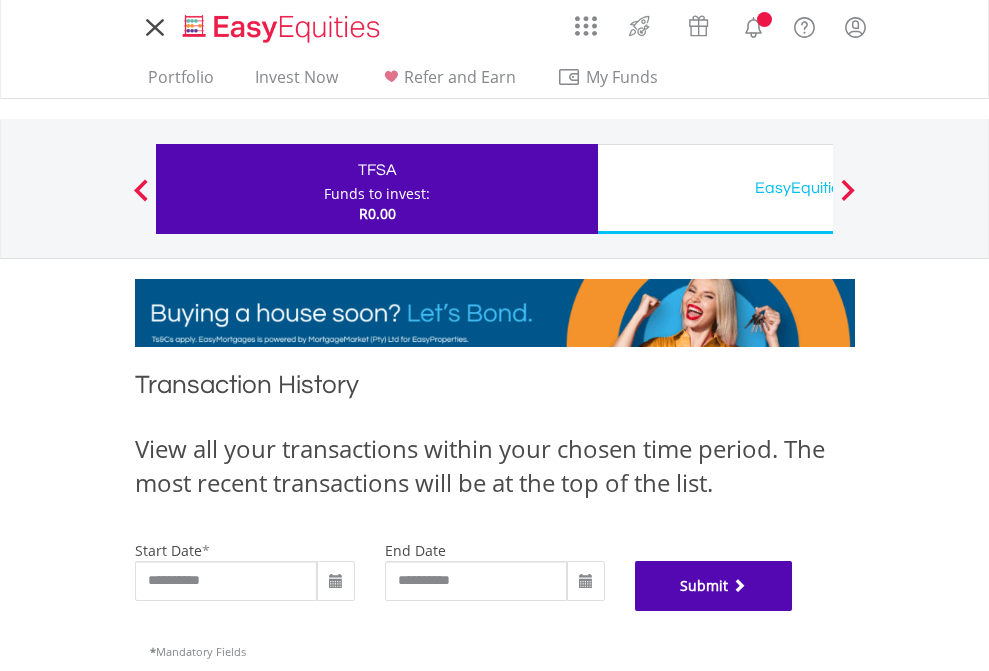 click on "Submit" at bounding box center [714, 586] 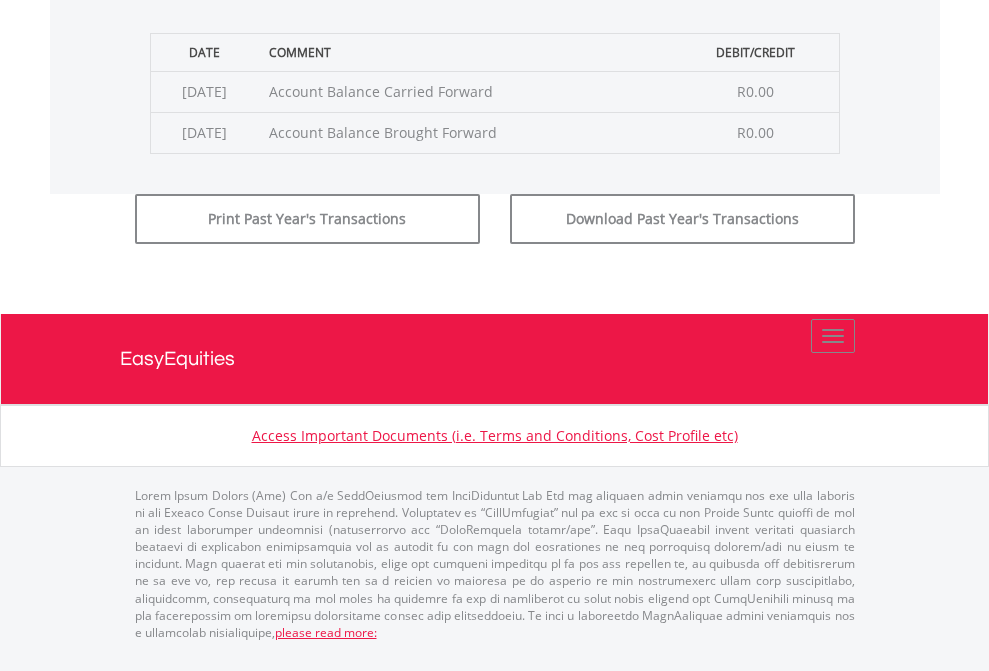 scroll, scrollTop: 811, scrollLeft: 0, axis: vertical 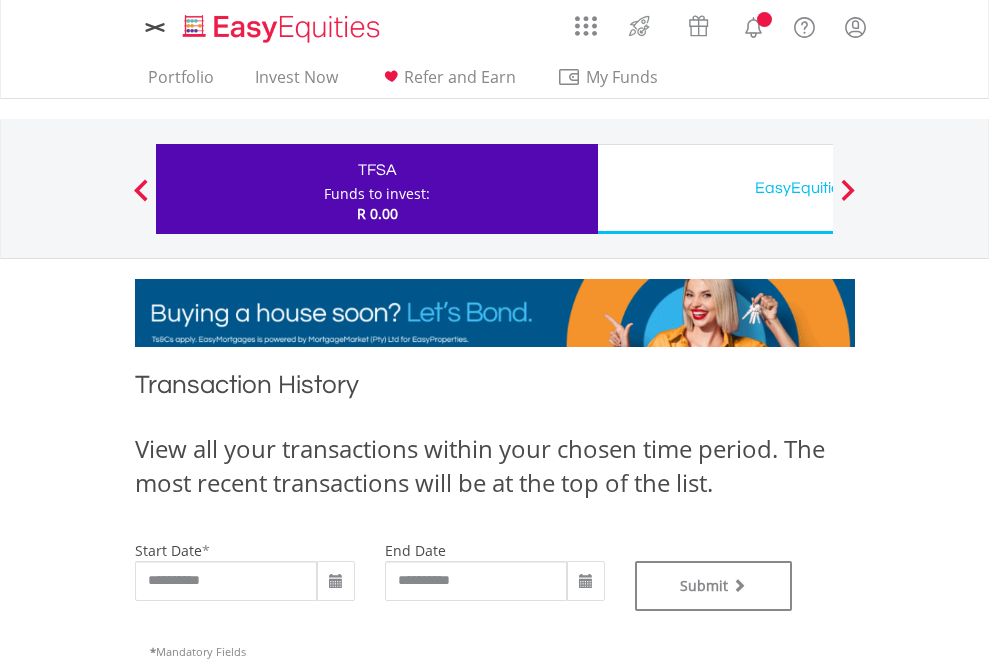 click on "EasyEquities USD" at bounding box center (818, 188) 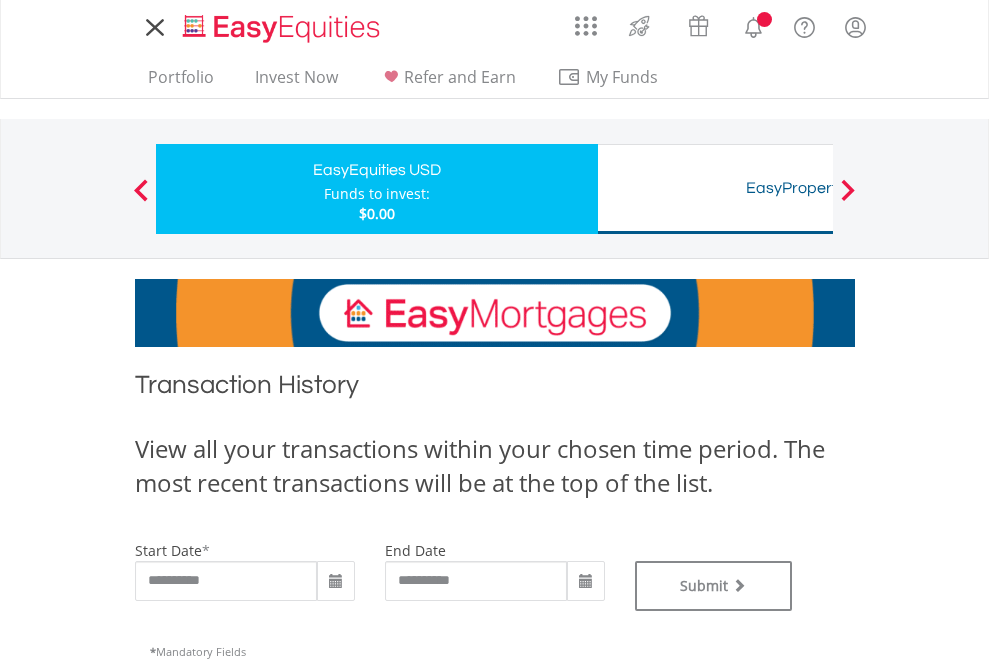 scroll, scrollTop: 0, scrollLeft: 0, axis: both 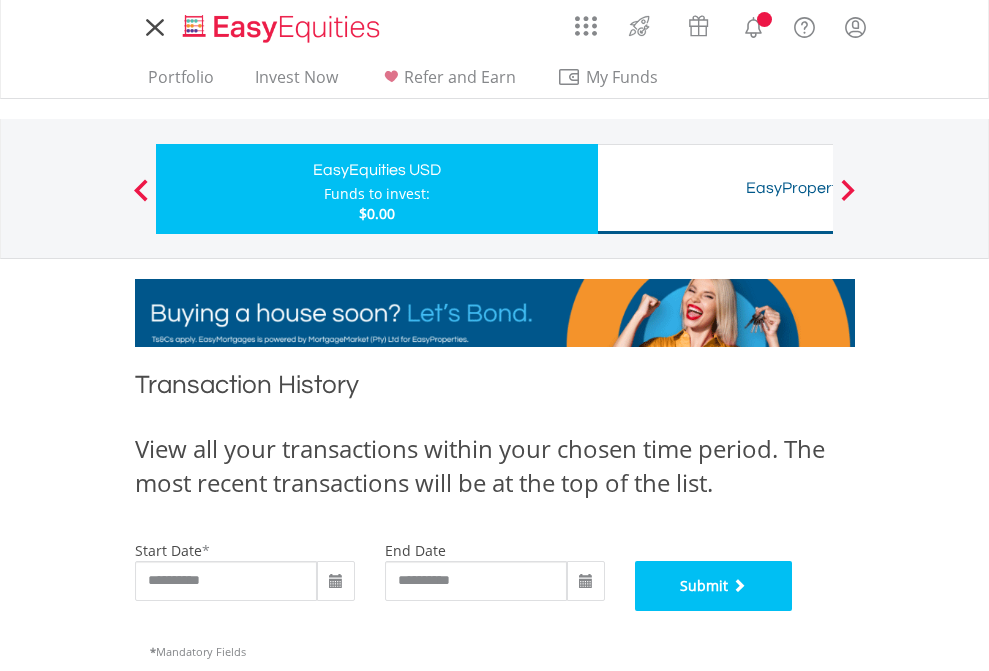 click on "Submit" at bounding box center [714, 586] 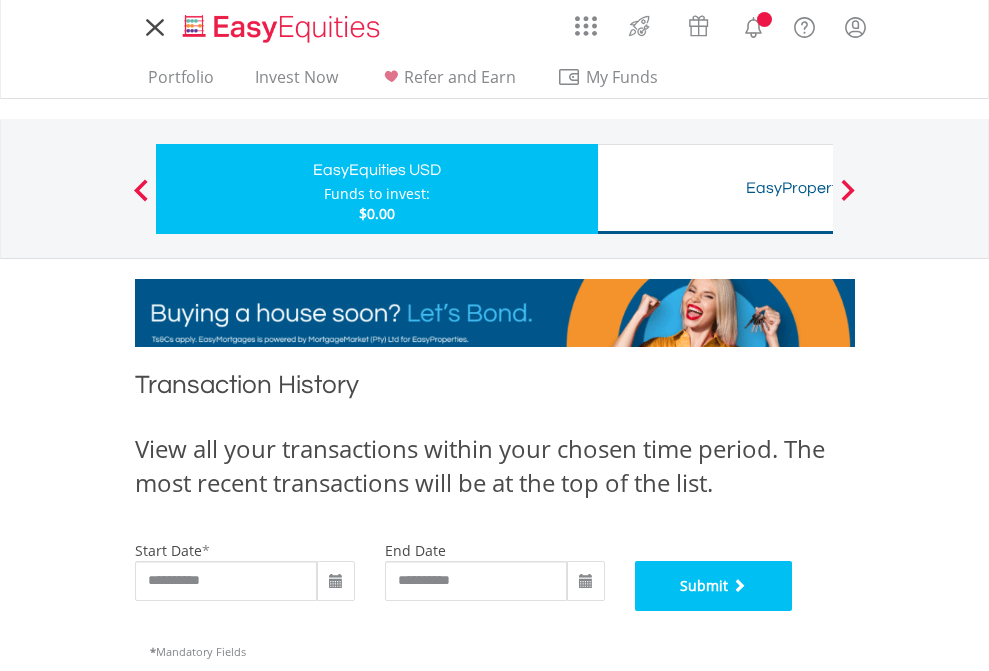 scroll, scrollTop: 811, scrollLeft: 0, axis: vertical 